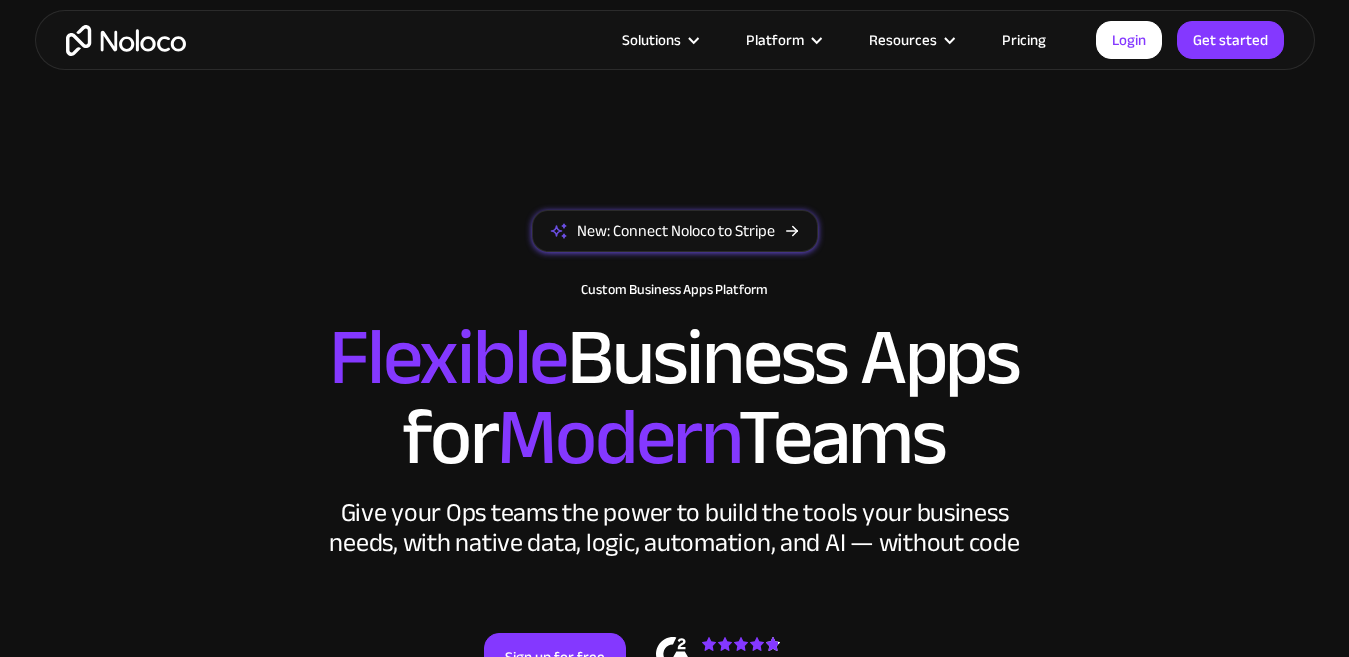 scroll, scrollTop: 482, scrollLeft: 0, axis: vertical 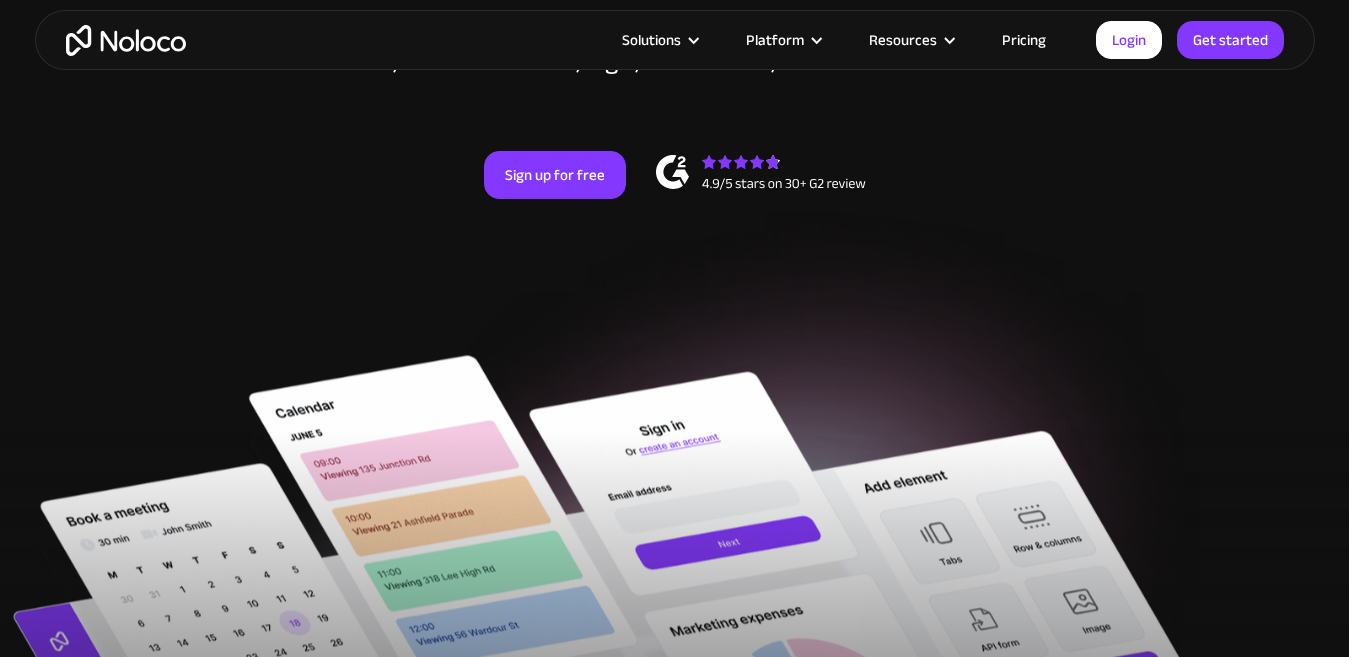click on "Pricing" at bounding box center [1024, 40] 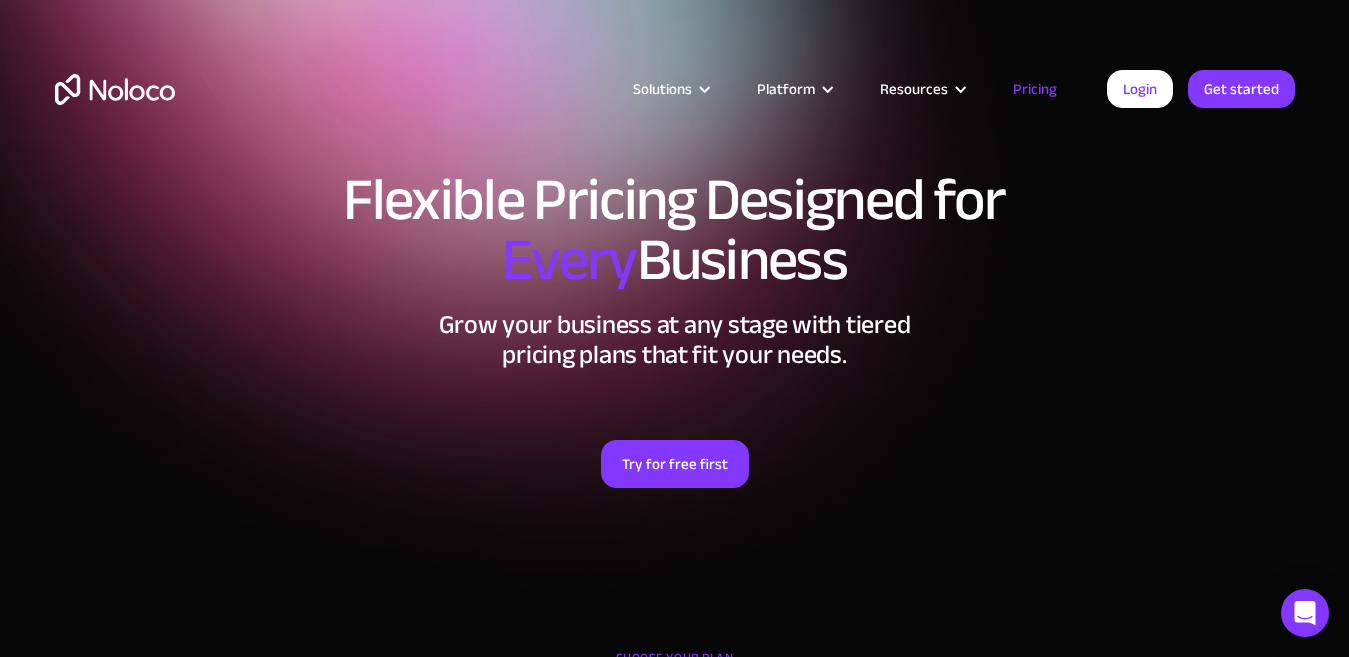 scroll, scrollTop: 0, scrollLeft: 0, axis: both 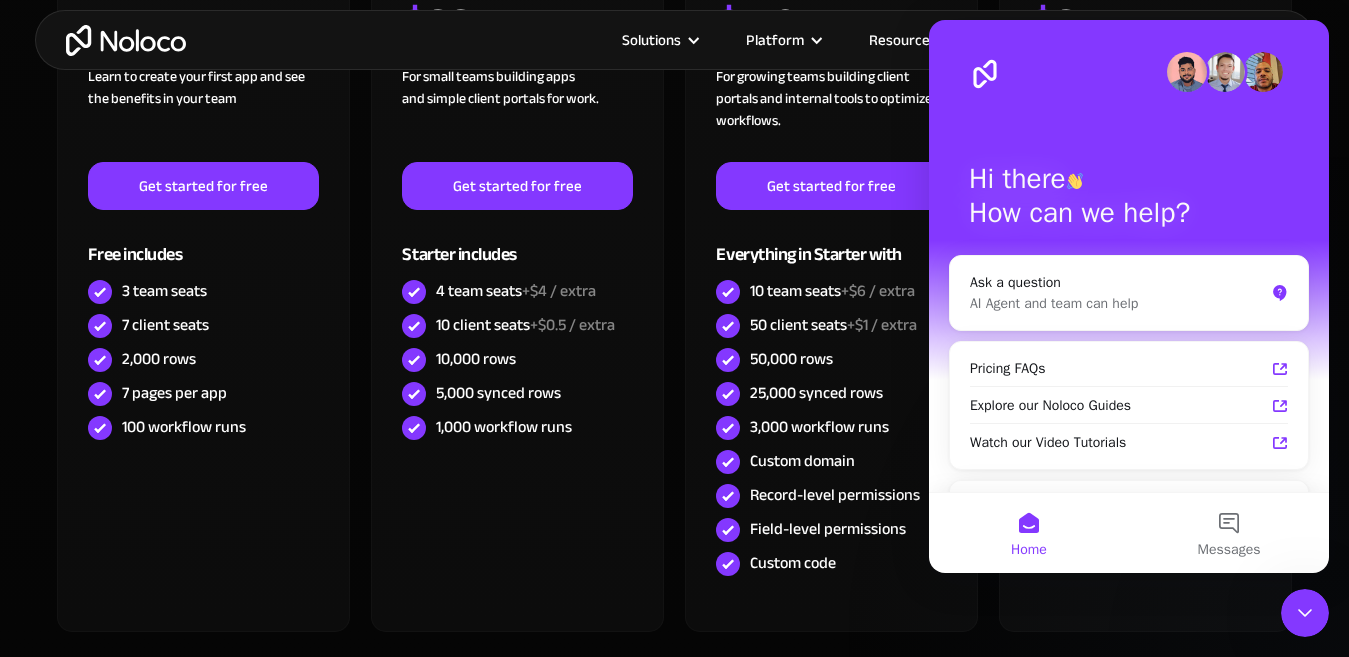 click 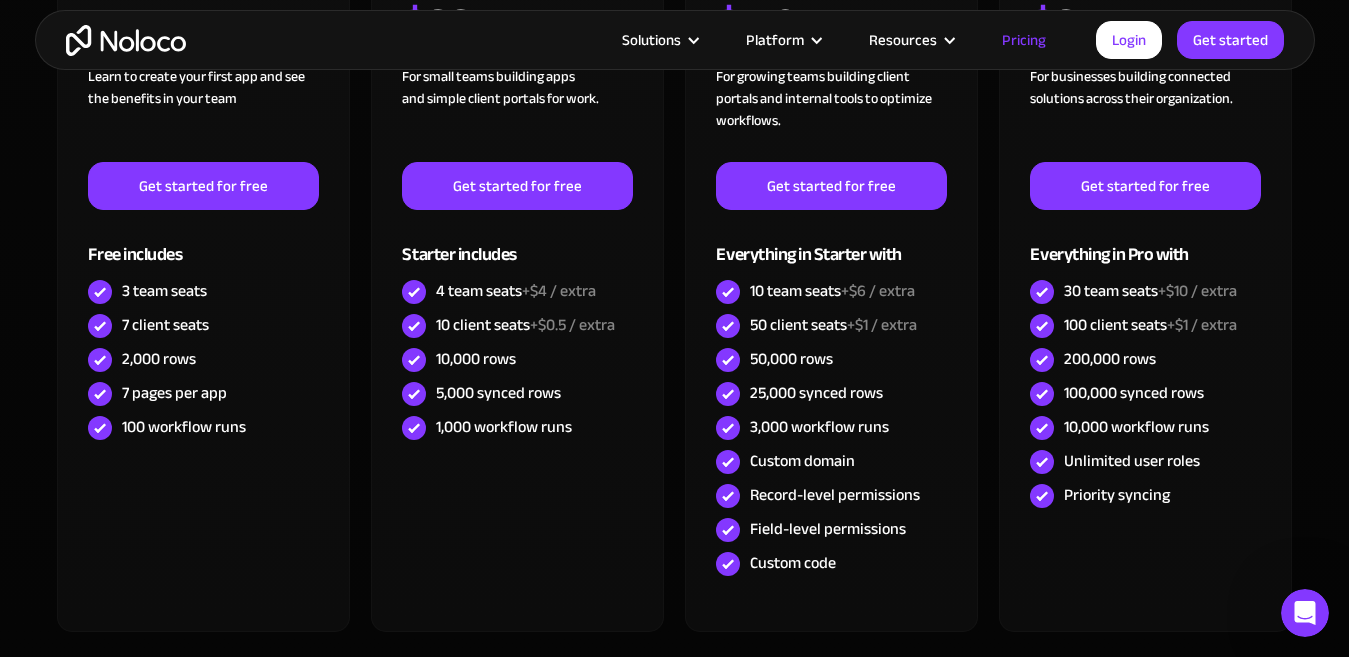 scroll, scrollTop: 0, scrollLeft: 0, axis: both 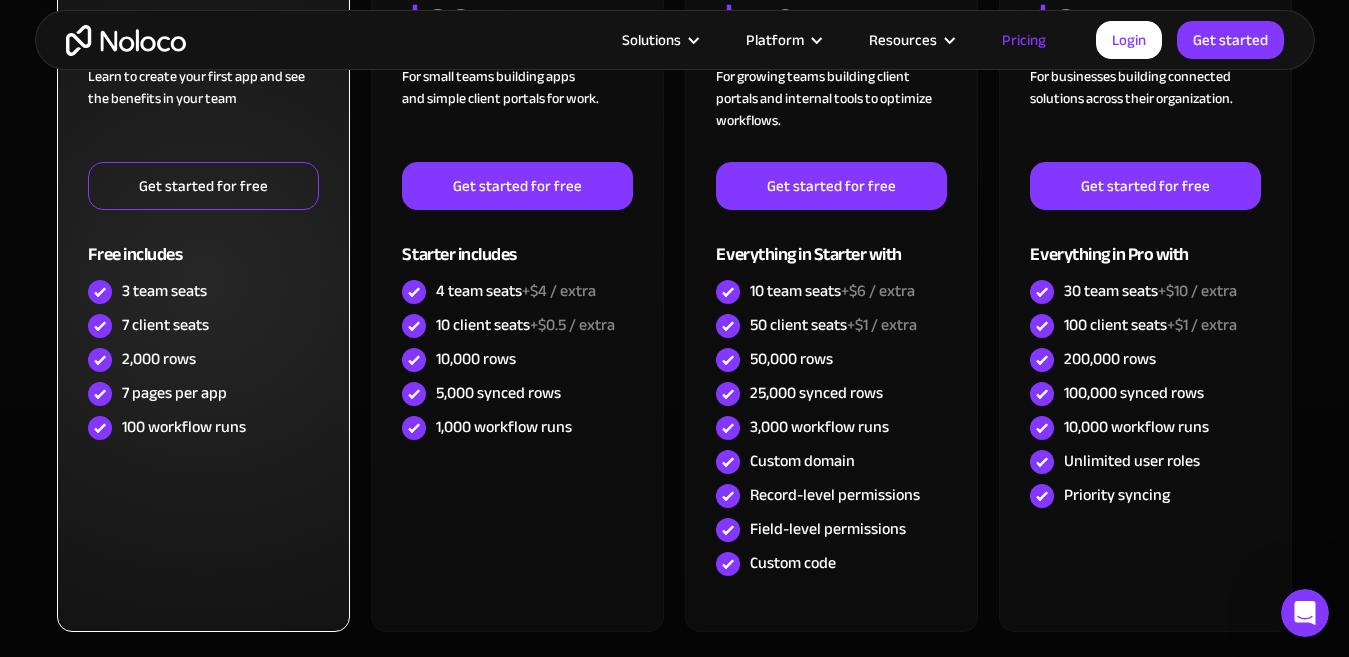click on "Get started for free" at bounding box center [203, 186] 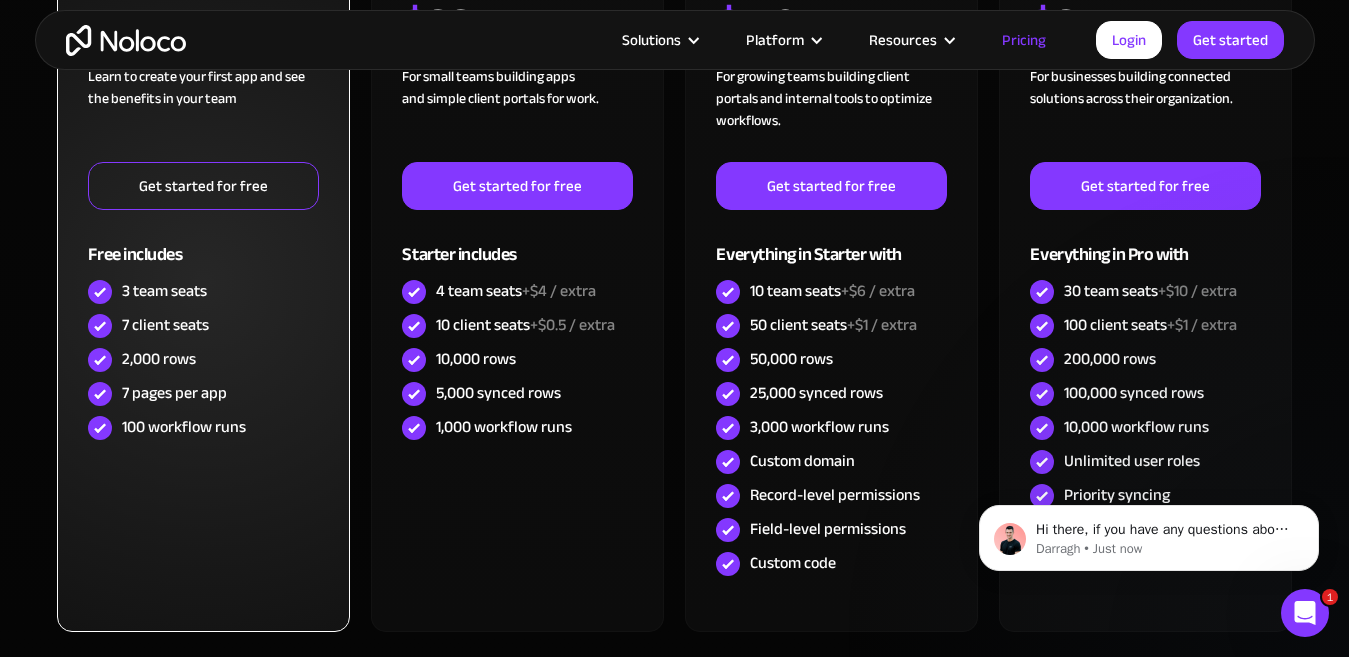 scroll, scrollTop: 0, scrollLeft: 0, axis: both 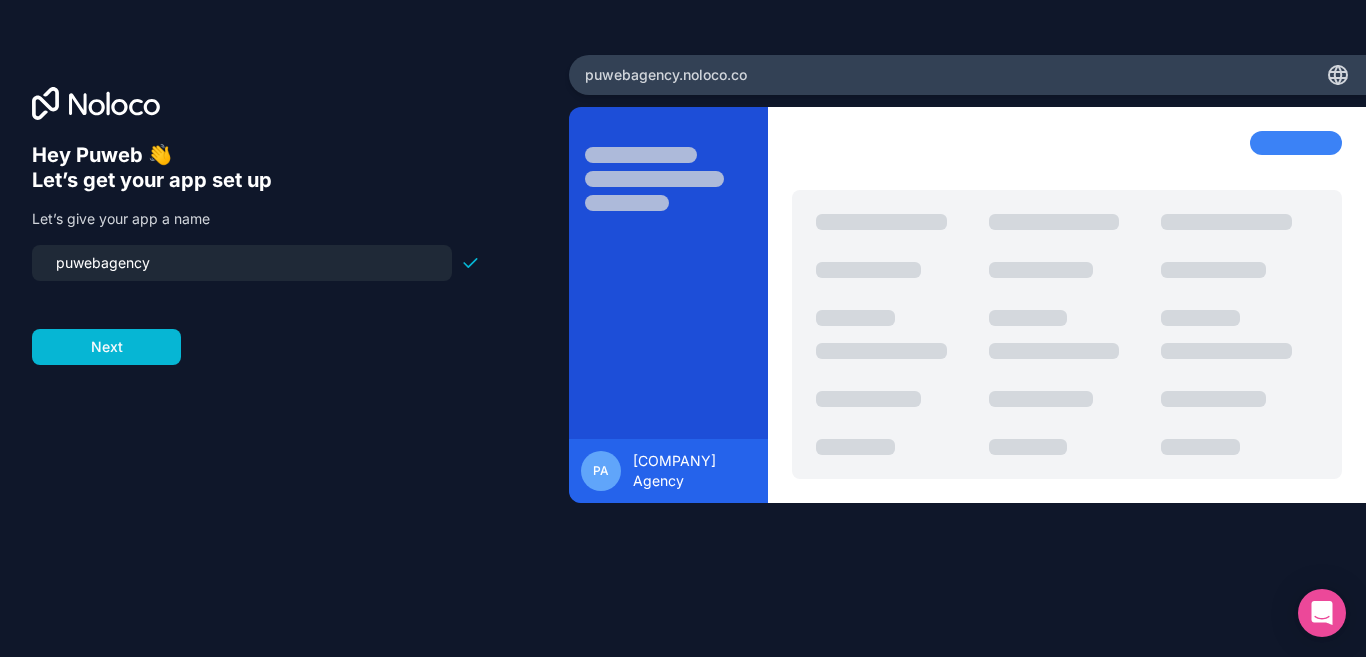 click on "puwebagency" at bounding box center (242, 263) 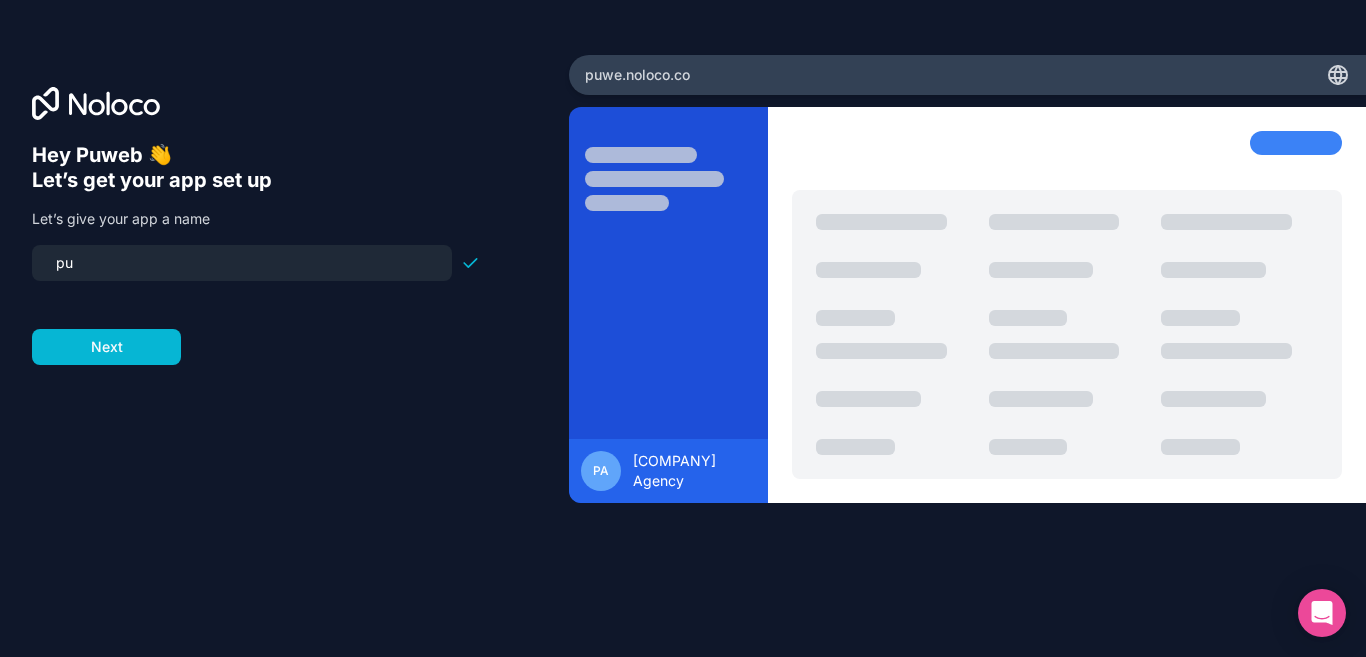 type on "p" 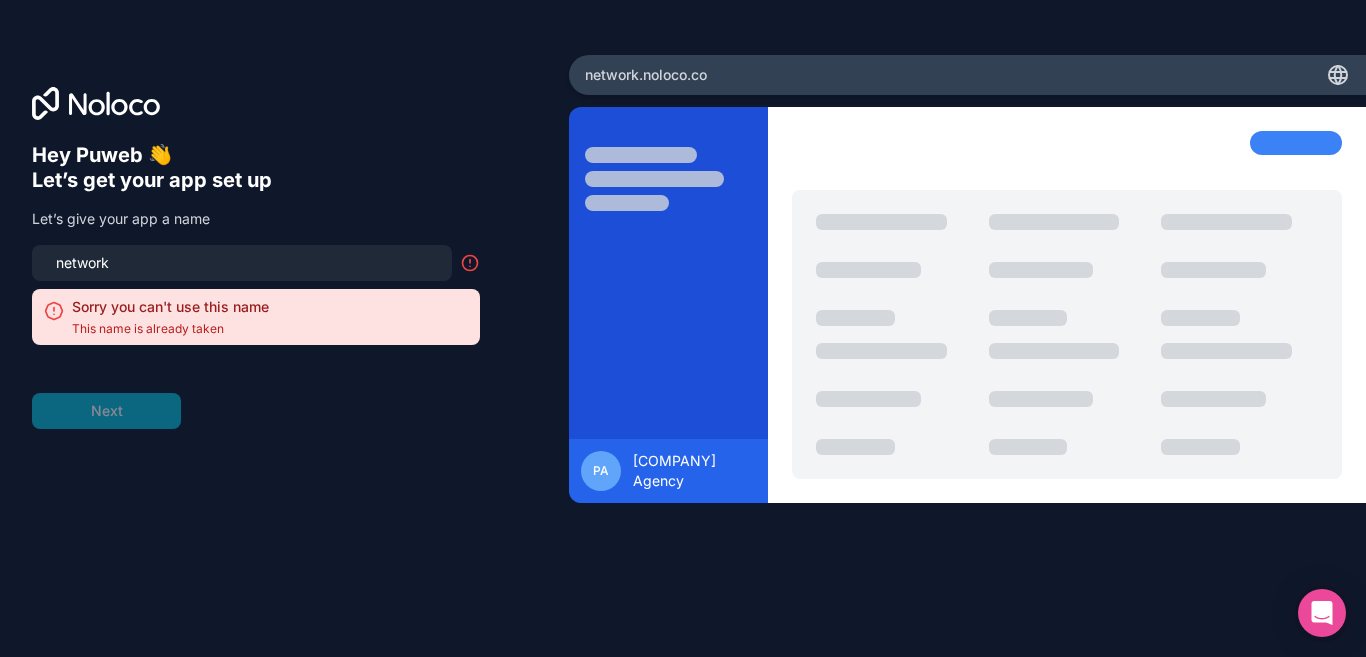 click on "network" at bounding box center (242, 263) 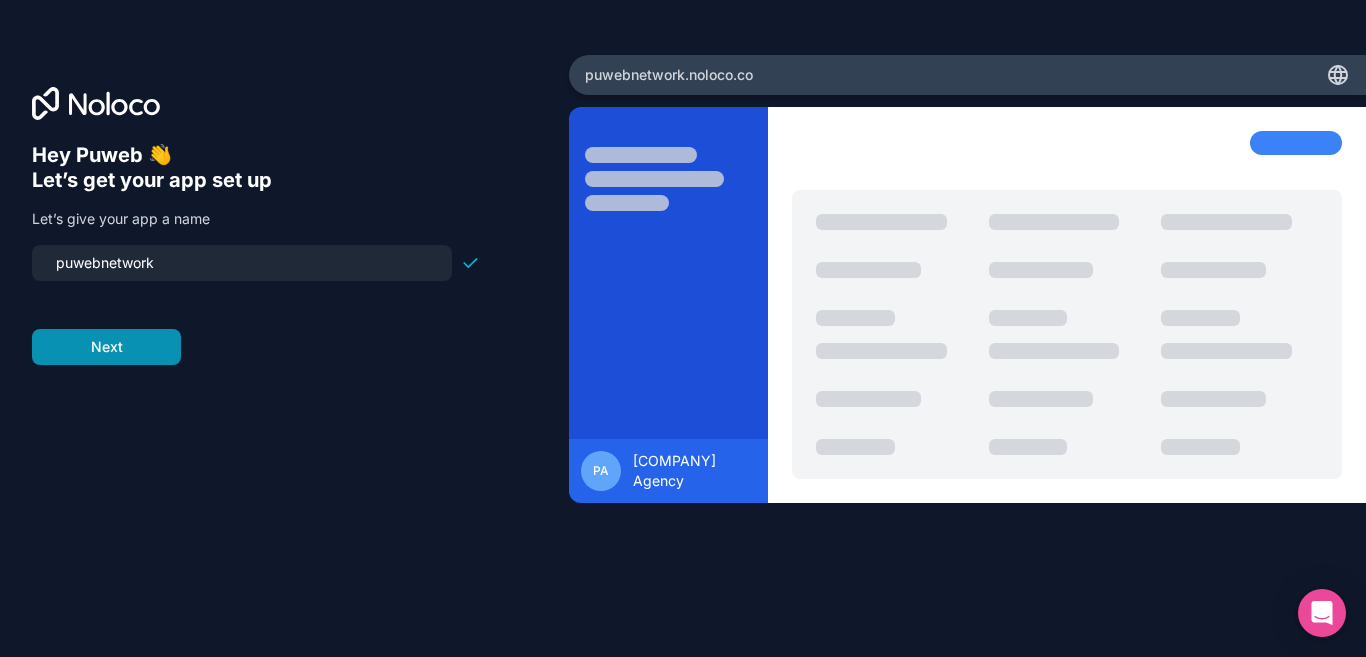 type on "puwebnetwork" 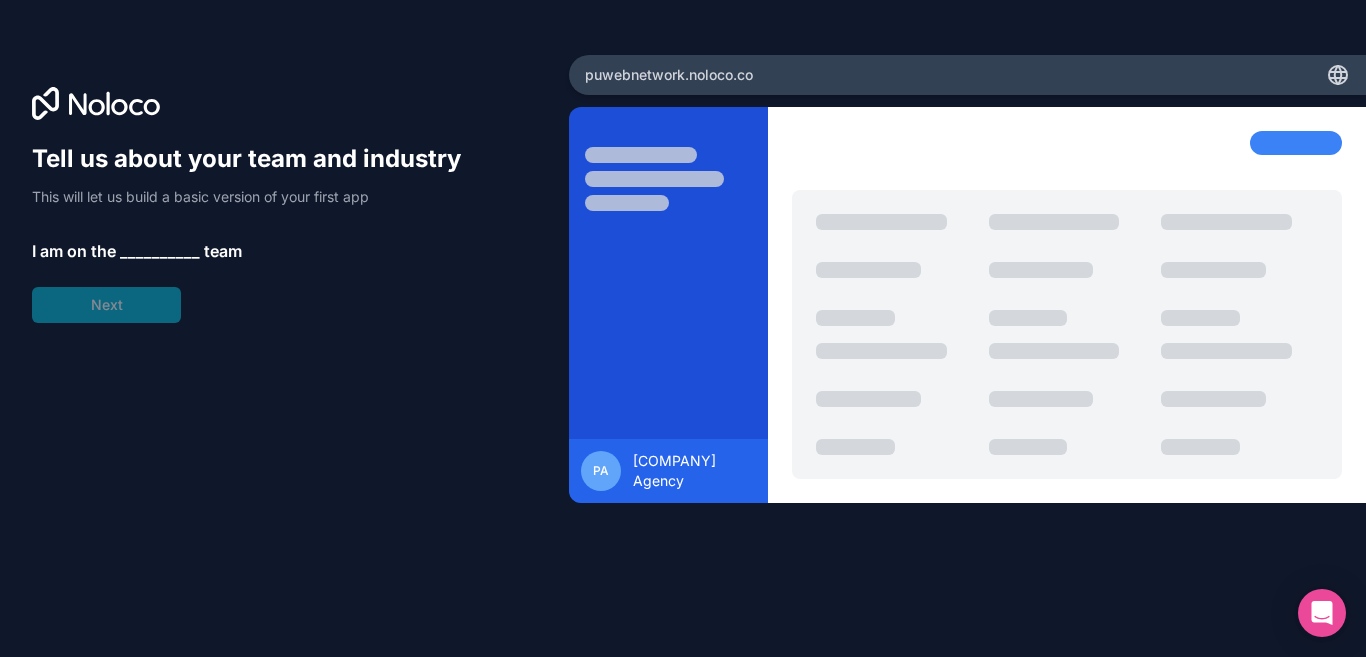 click on "__________" at bounding box center [160, 251] 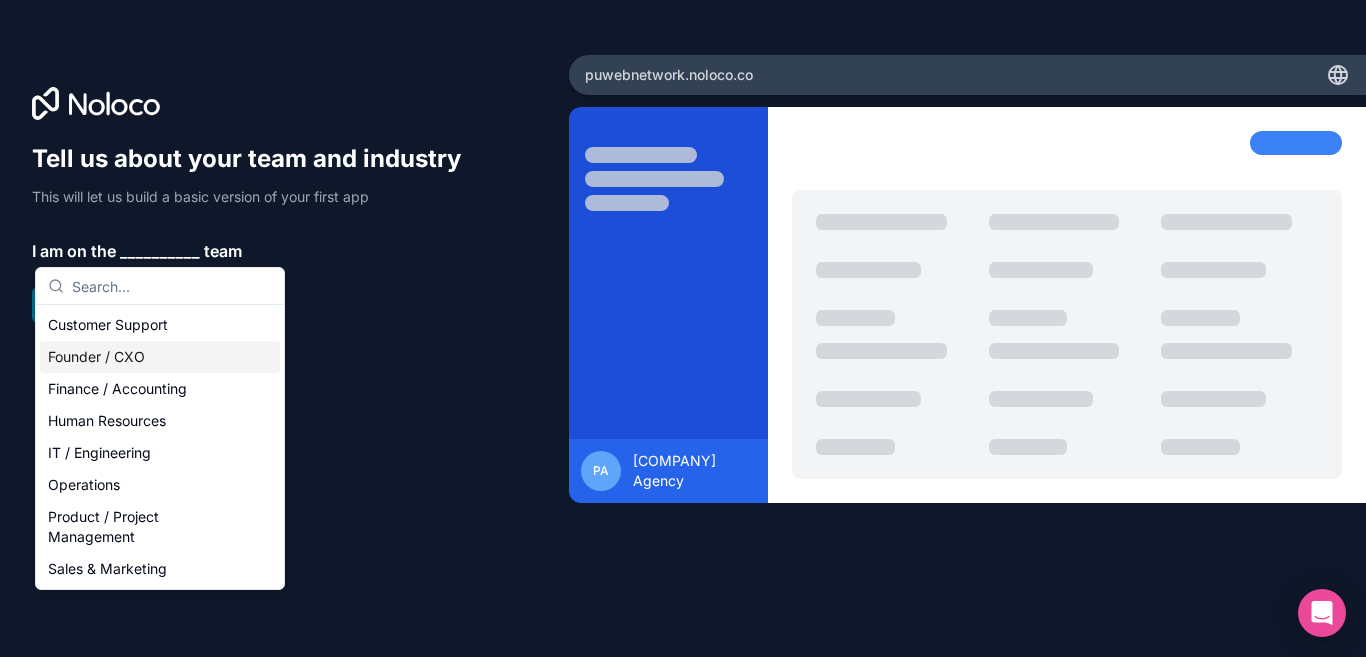 click on "Founder / CXO" at bounding box center (160, 357) 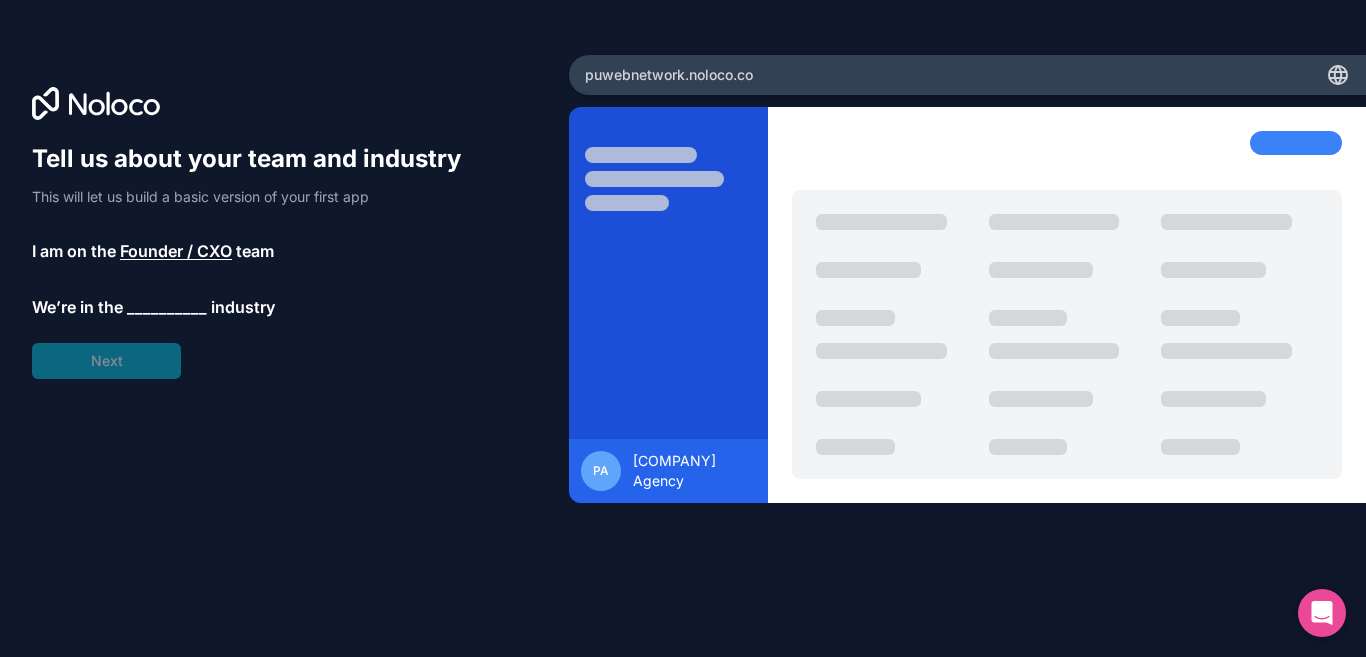 click on "__________" at bounding box center [167, 307] 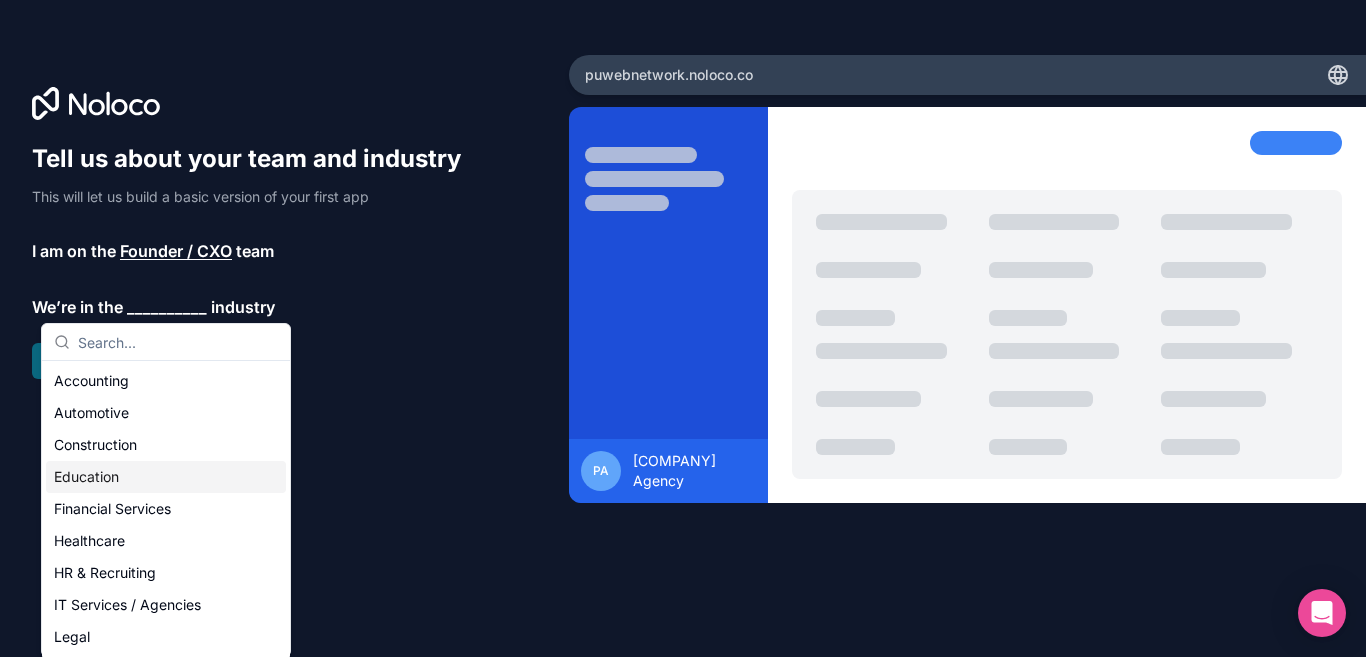 click on "Education" at bounding box center [166, 477] 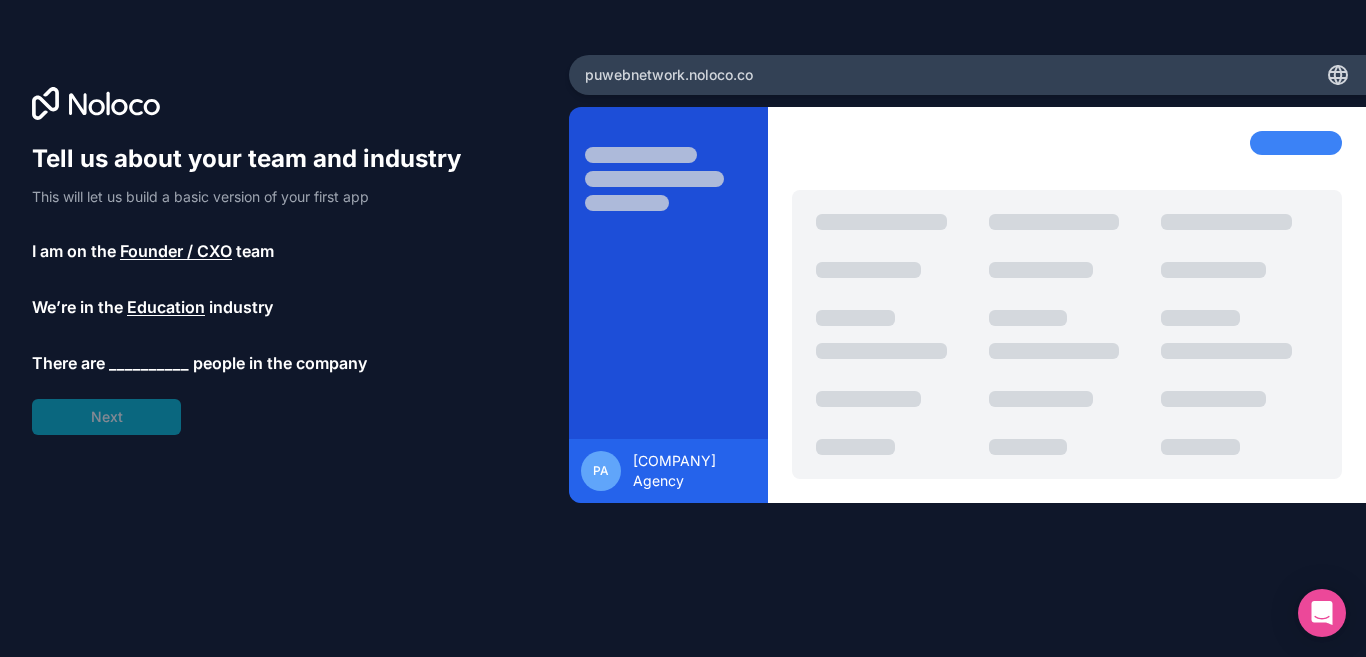 click on "__________" at bounding box center [149, 363] 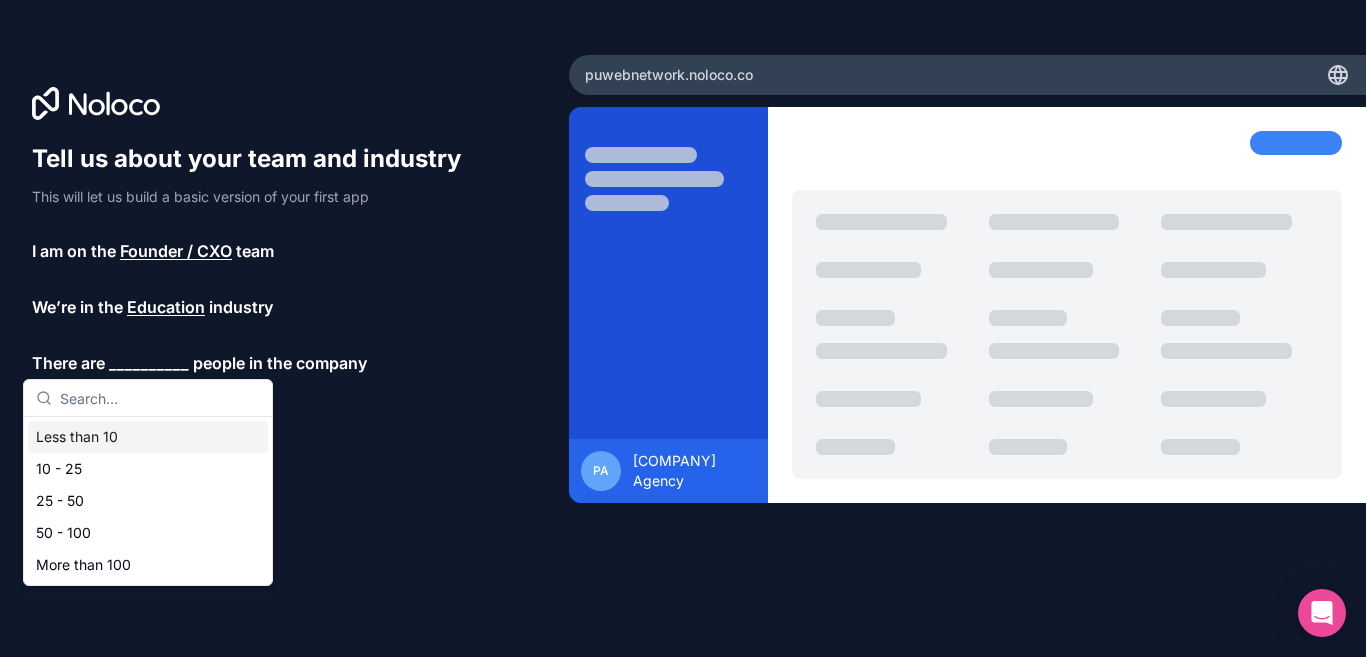 click on "Less than 10" at bounding box center [148, 437] 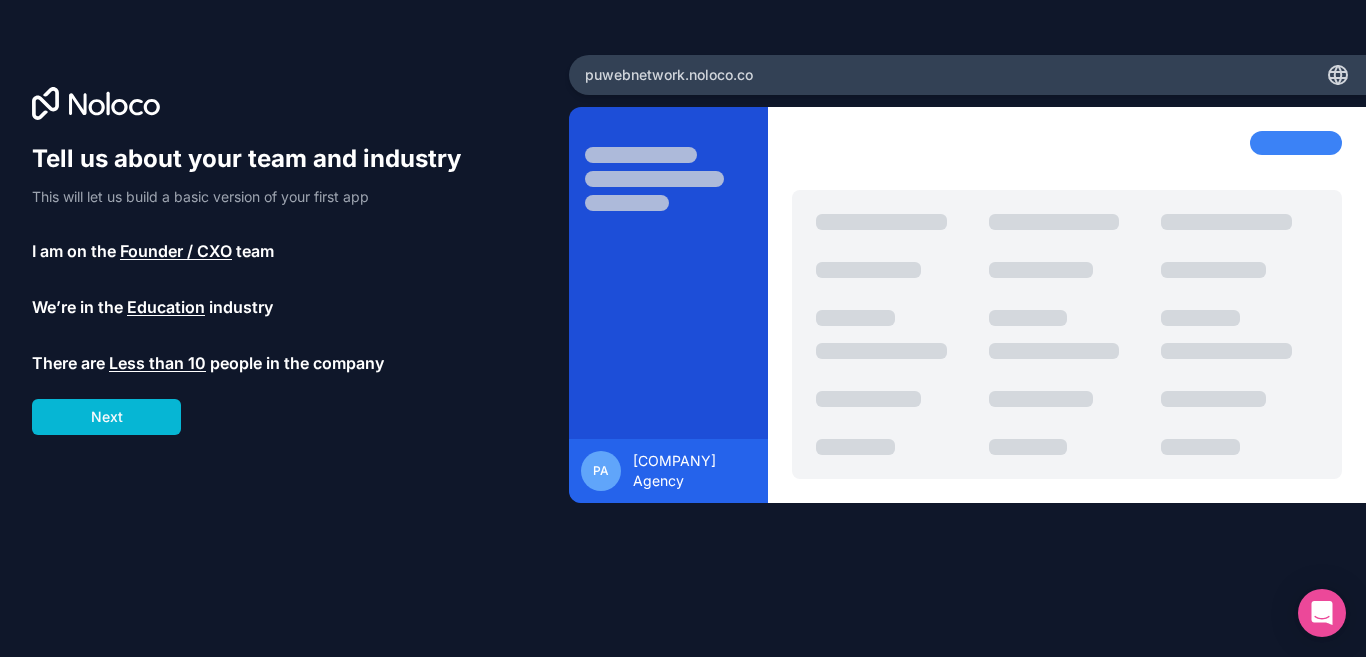 click on "Education" at bounding box center [166, 307] 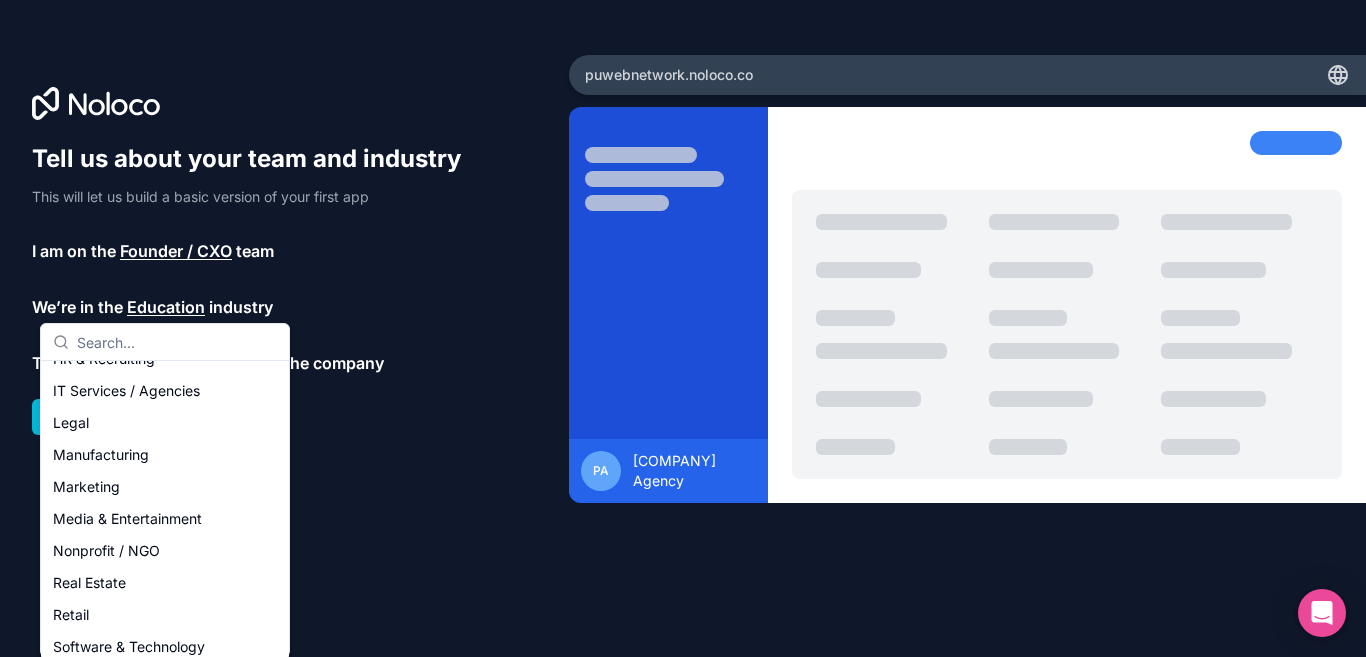 scroll, scrollTop: 217, scrollLeft: 0, axis: vertical 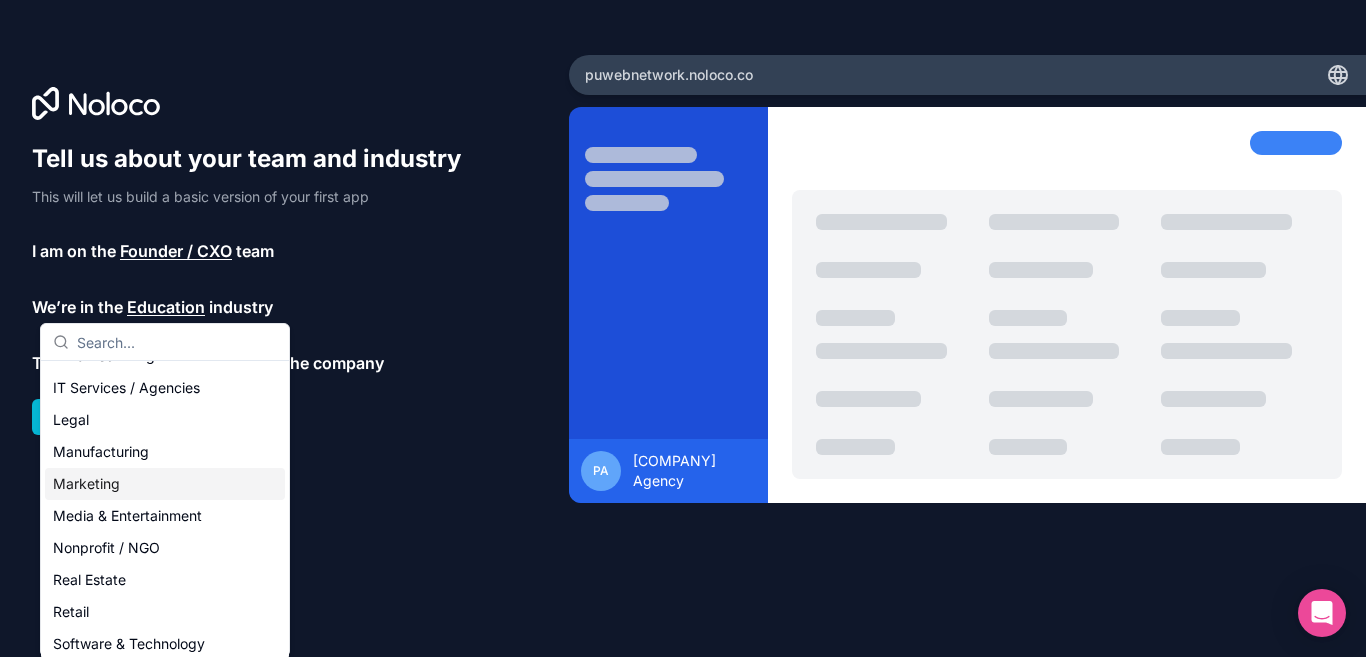 click on "Marketing" at bounding box center (165, 484) 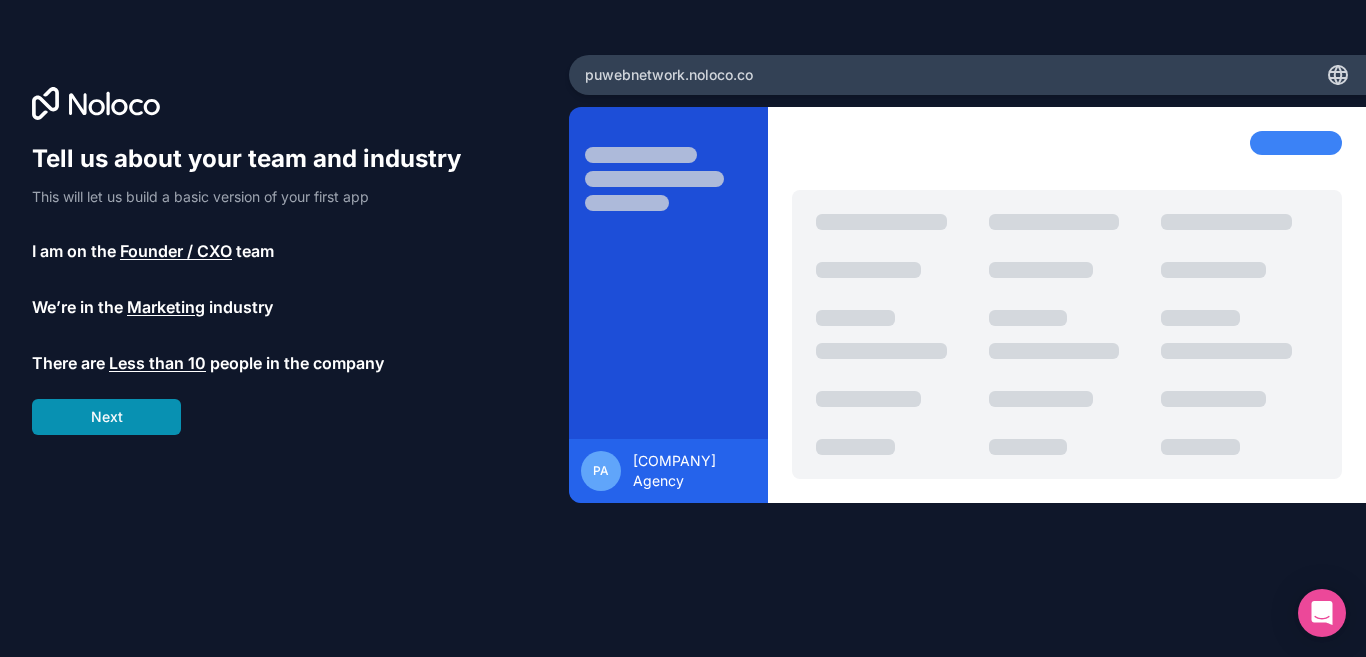 click on "Next" at bounding box center [106, 417] 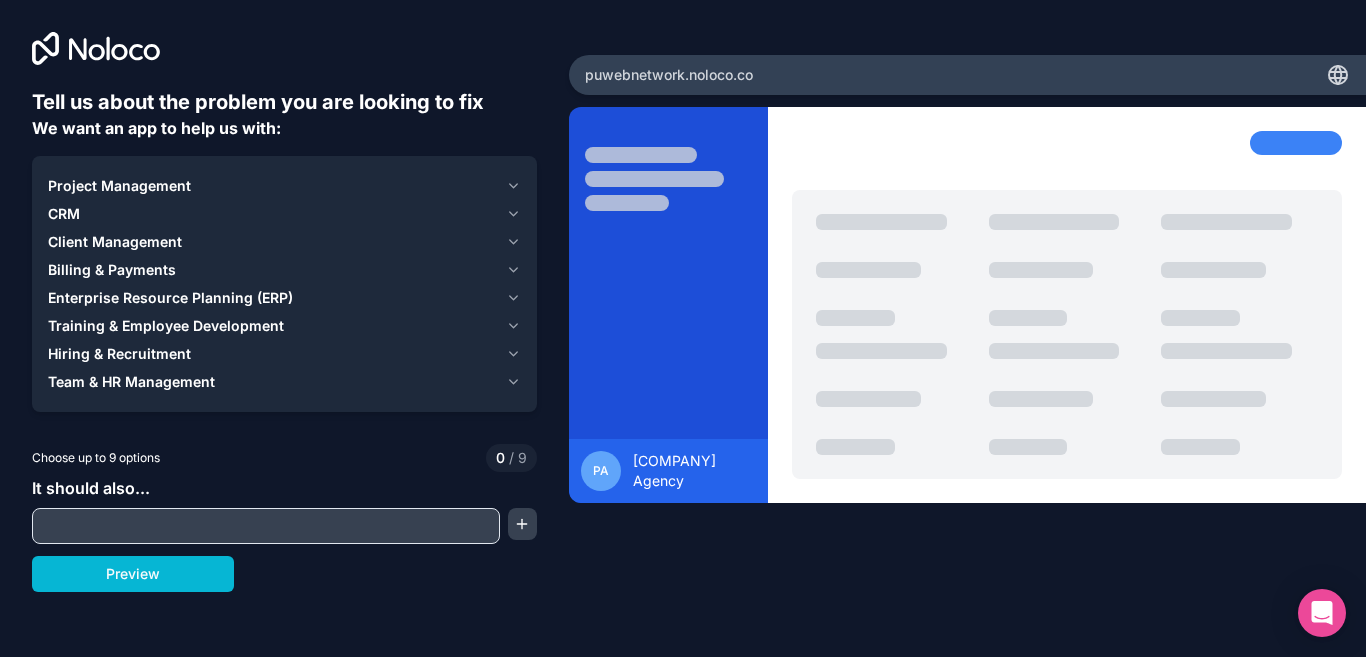 click at bounding box center [266, 526] 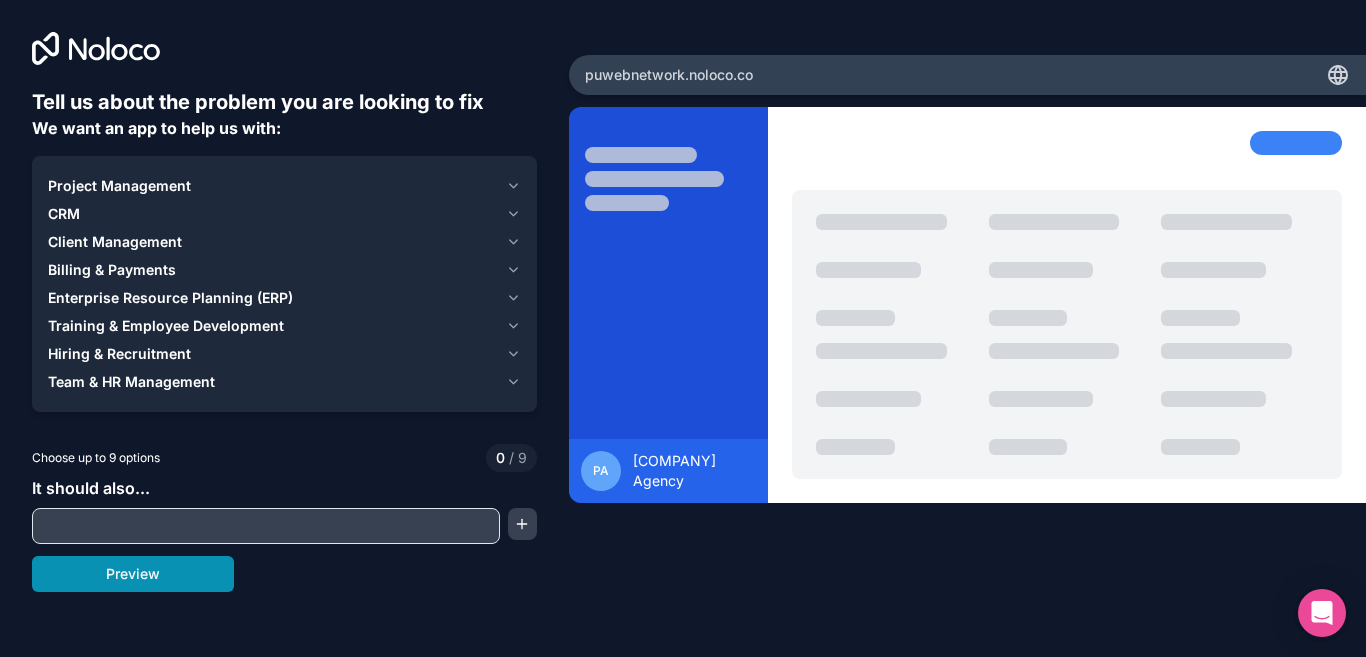 click on "Preview" at bounding box center [133, 574] 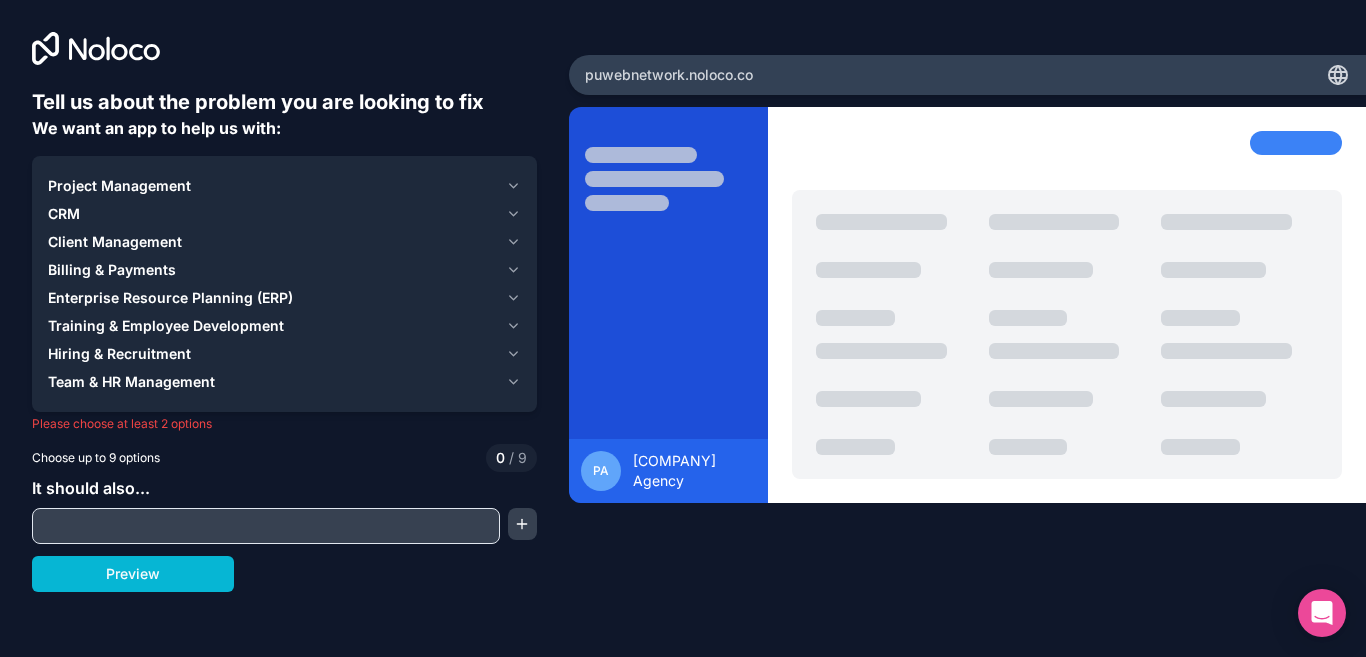 click on "Project Management" at bounding box center (119, 186) 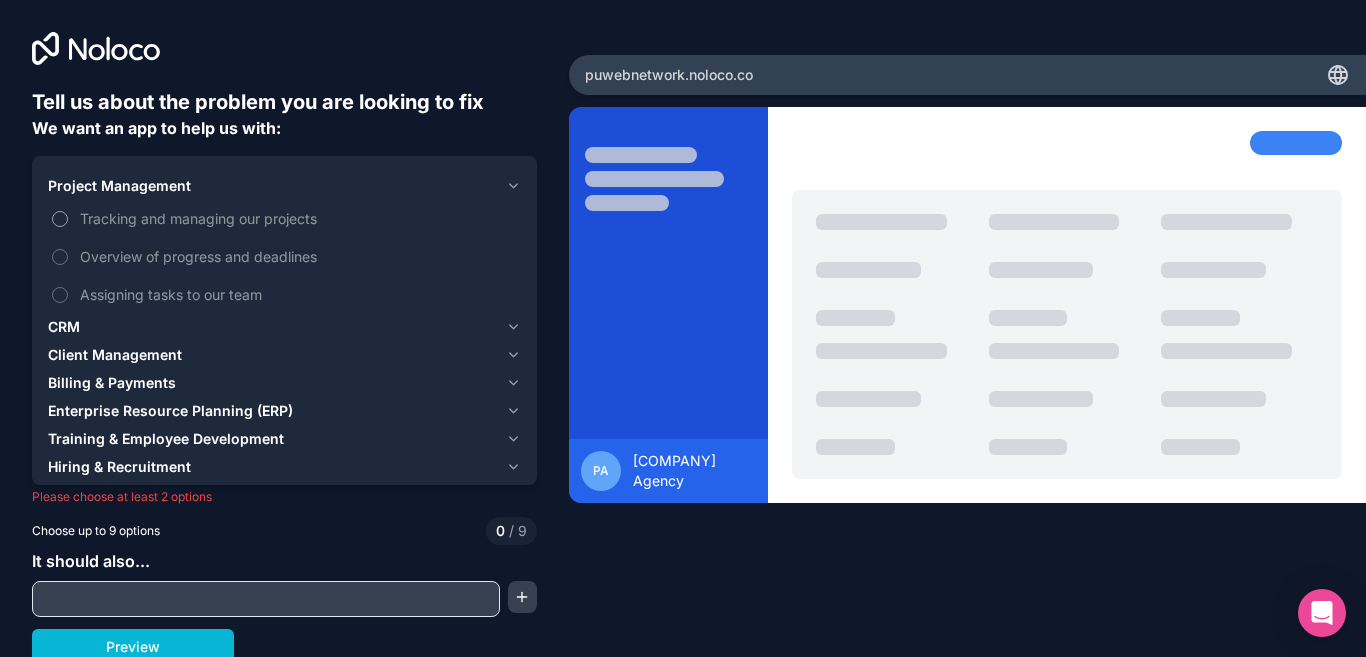 click on "Tracking and managing our projects" at bounding box center (298, 218) 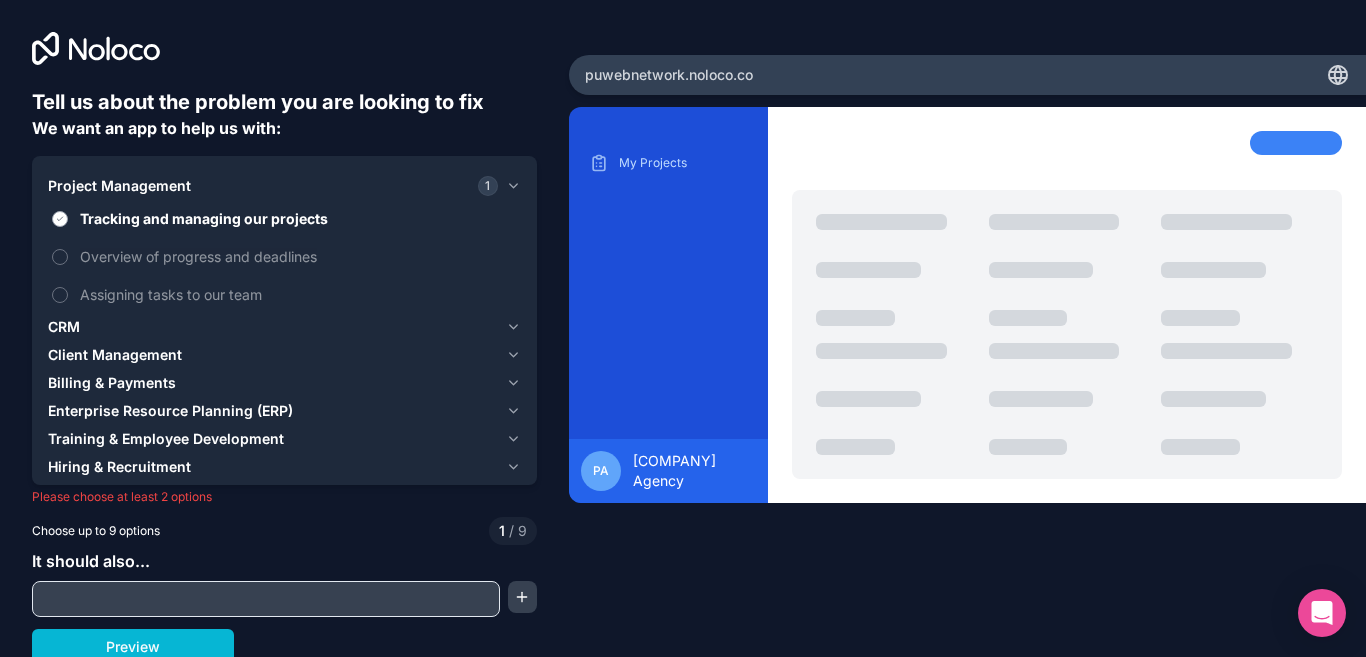 click on "Tracking and managing our projects" at bounding box center (298, 218) 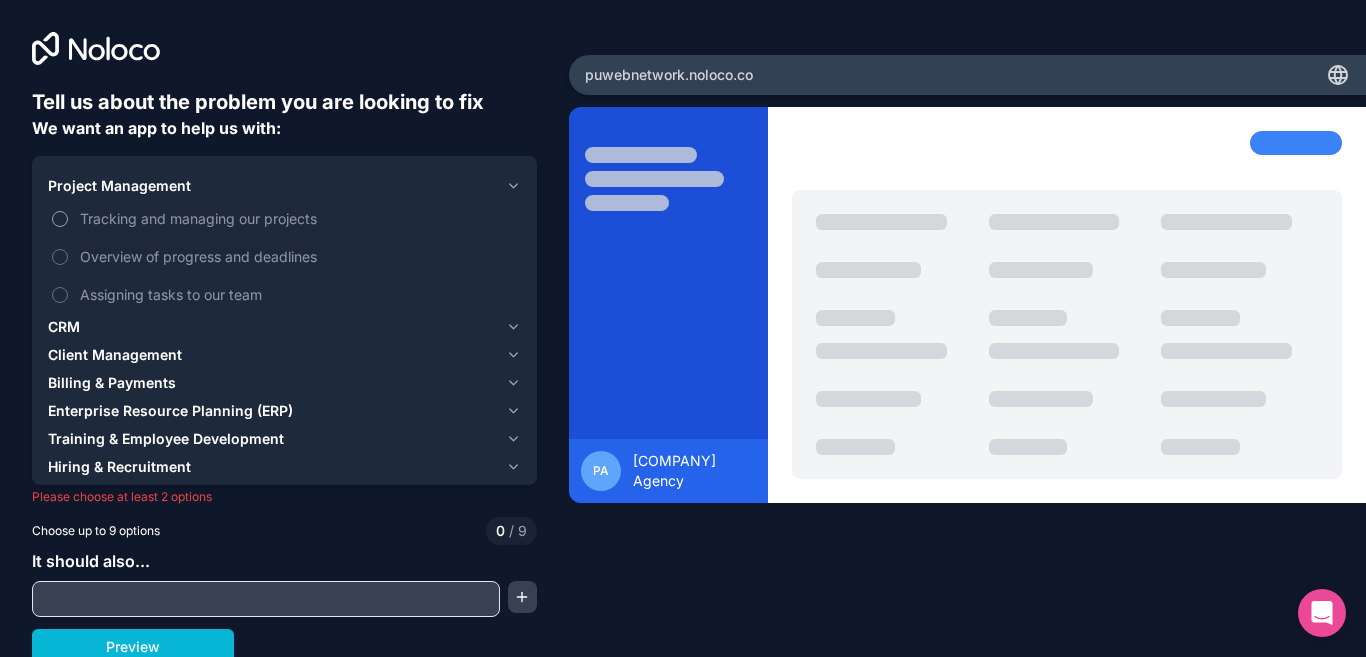 click on "Tracking and managing our projects" at bounding box center [298, 218] 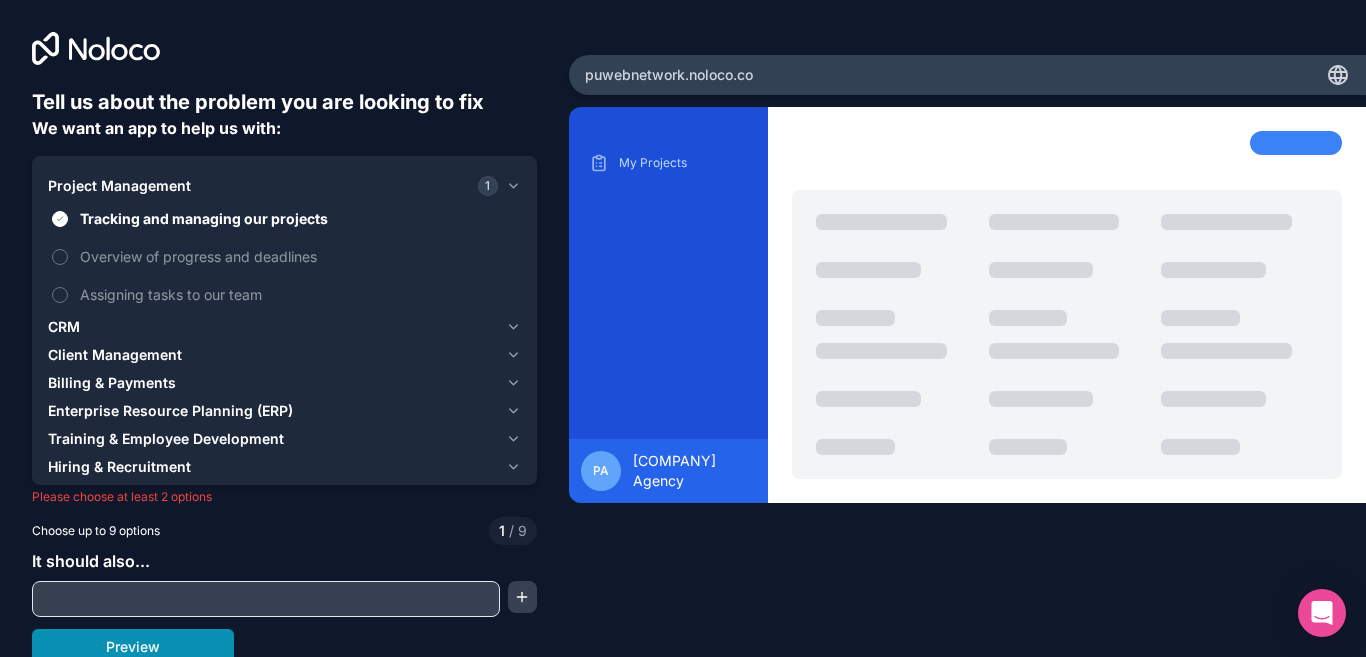 click on "Preview" at bounding box center (133, 647) 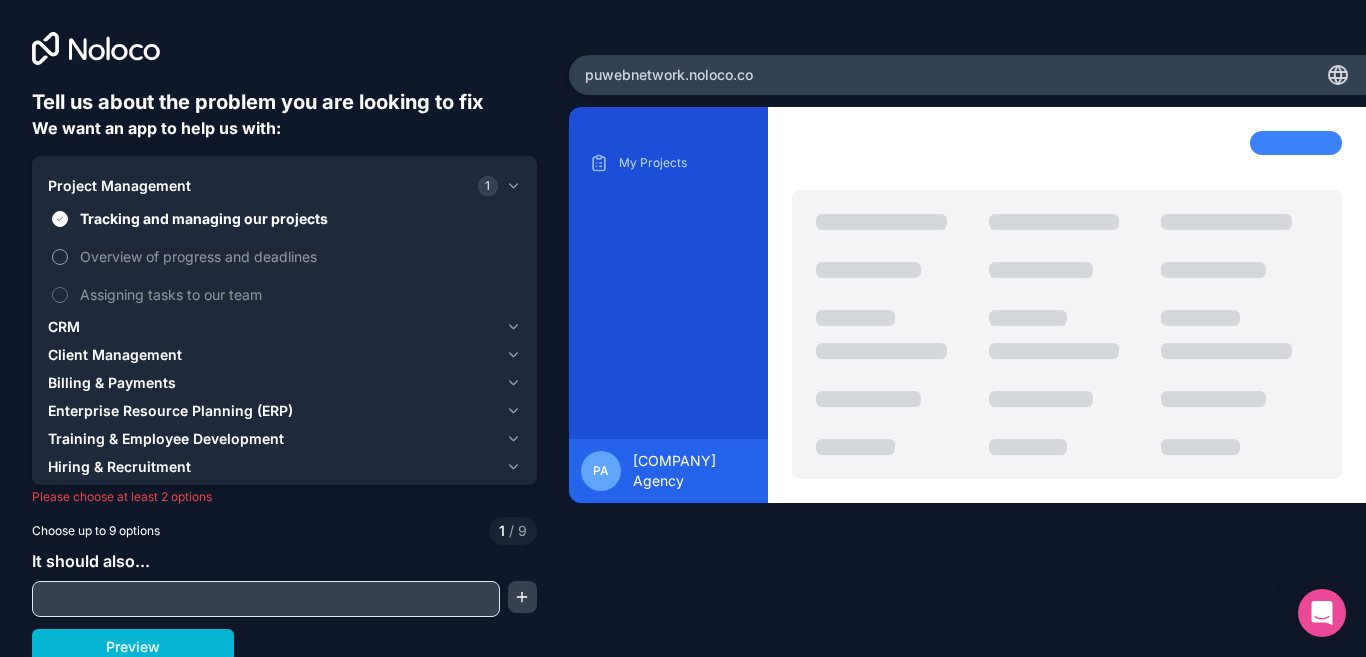 click on "Overview of progress and deadlines" at bounding box center (298, 256) 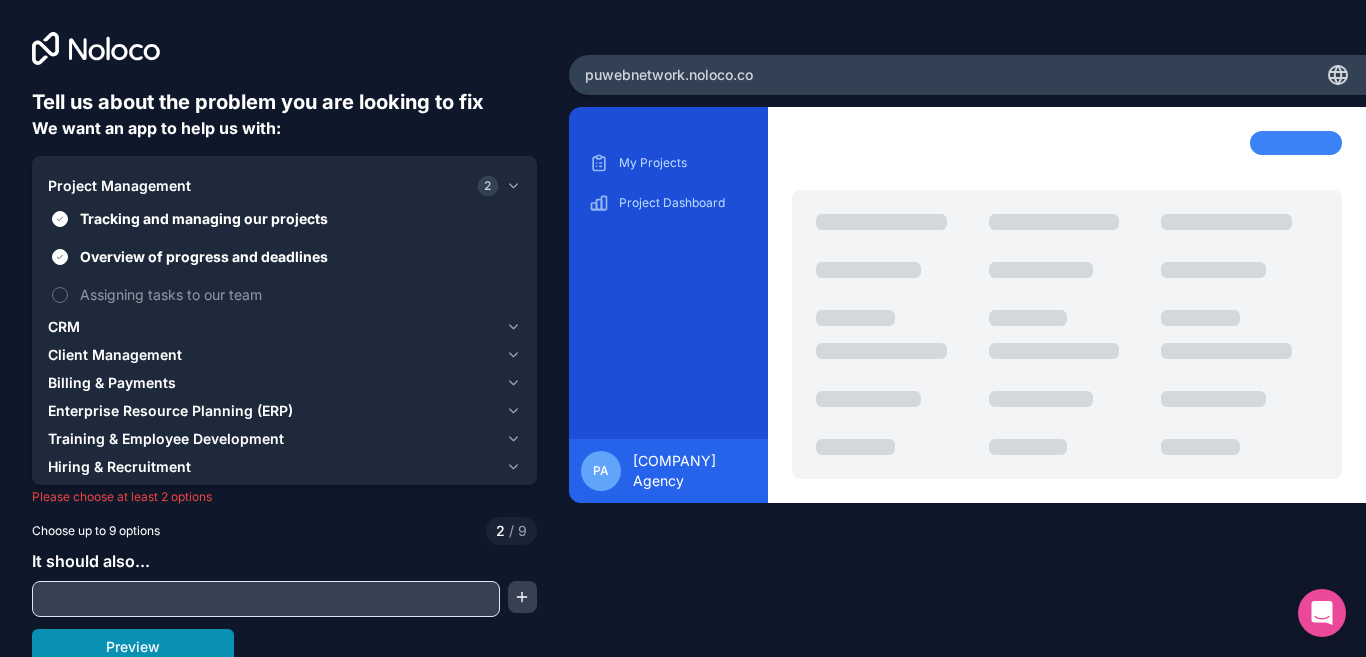 click on "Preview" at bounding box center (133, 647) 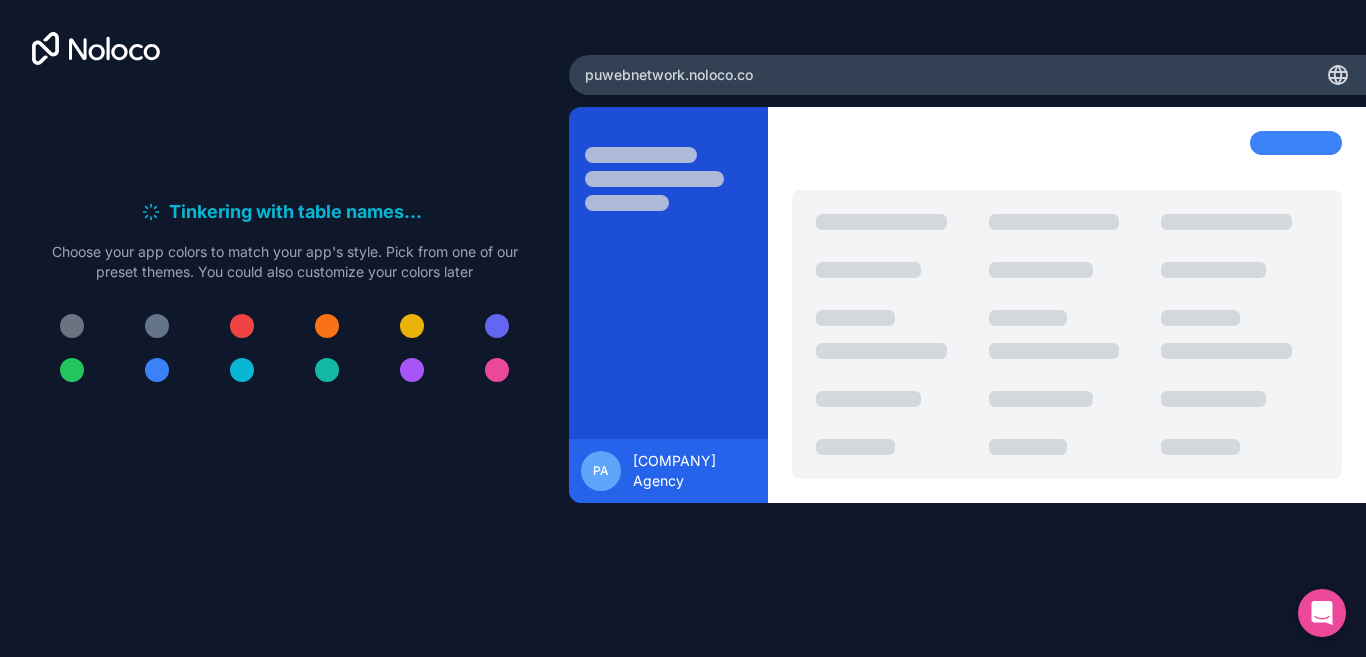 click at bounding box center [157, 370] 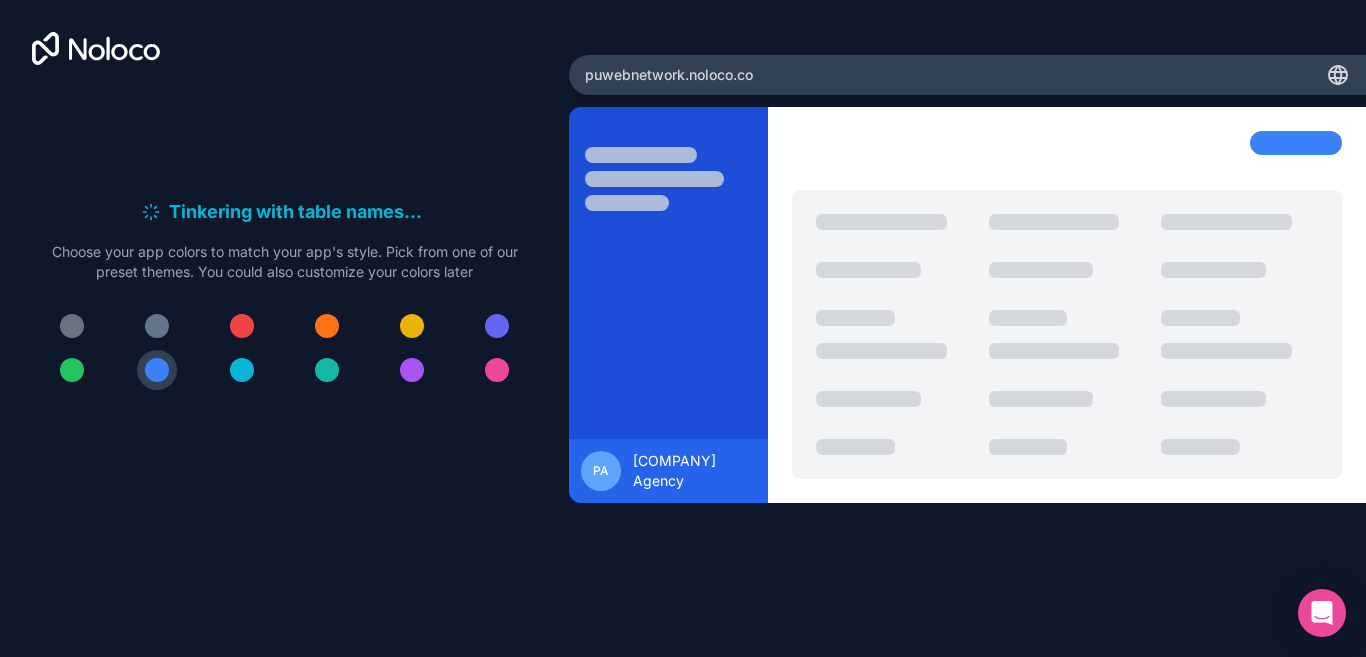 click on "Tinkering with table names . . . Meanwhile, let's personalize it! Choose your app colors to match your app's style. Pick from one of our preset themes. You could also customize your colors later" at bounding box center [284, 302] 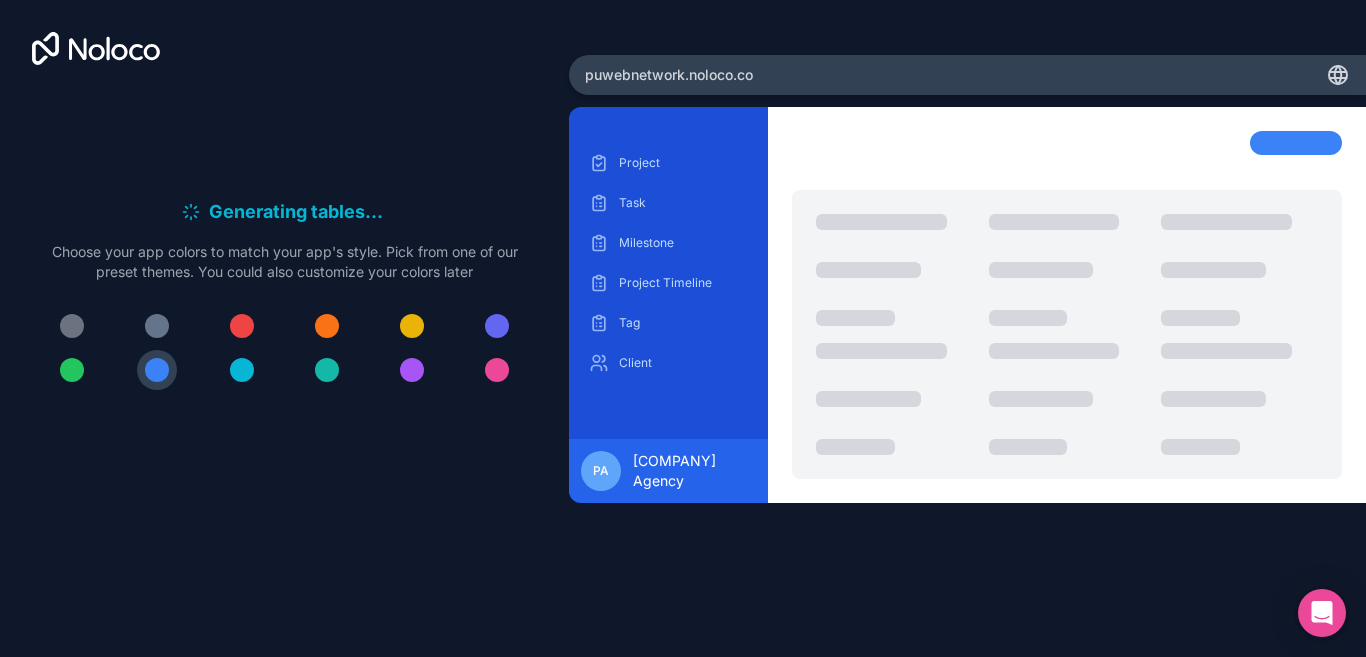 click on "puwebnetwork .noloco.co" at bounding box center [967, 75] 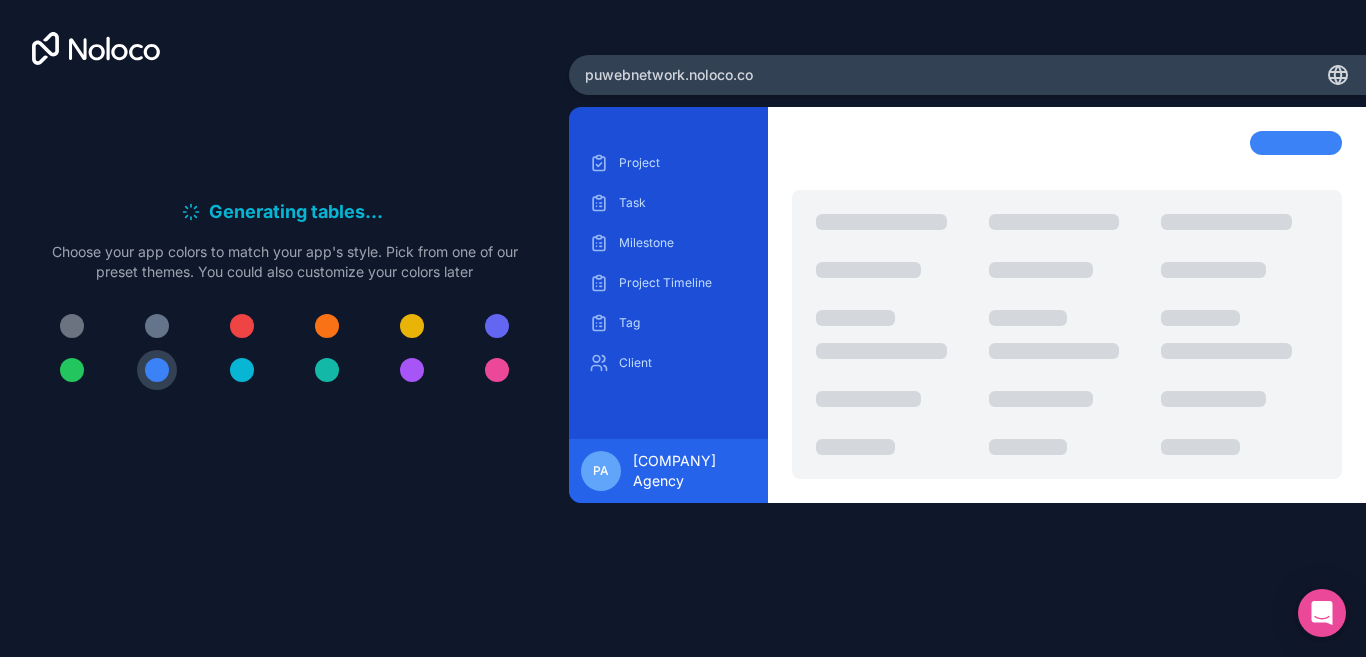 click on "puwebnetwork .noloco.co" at bounding box center (669, 75) 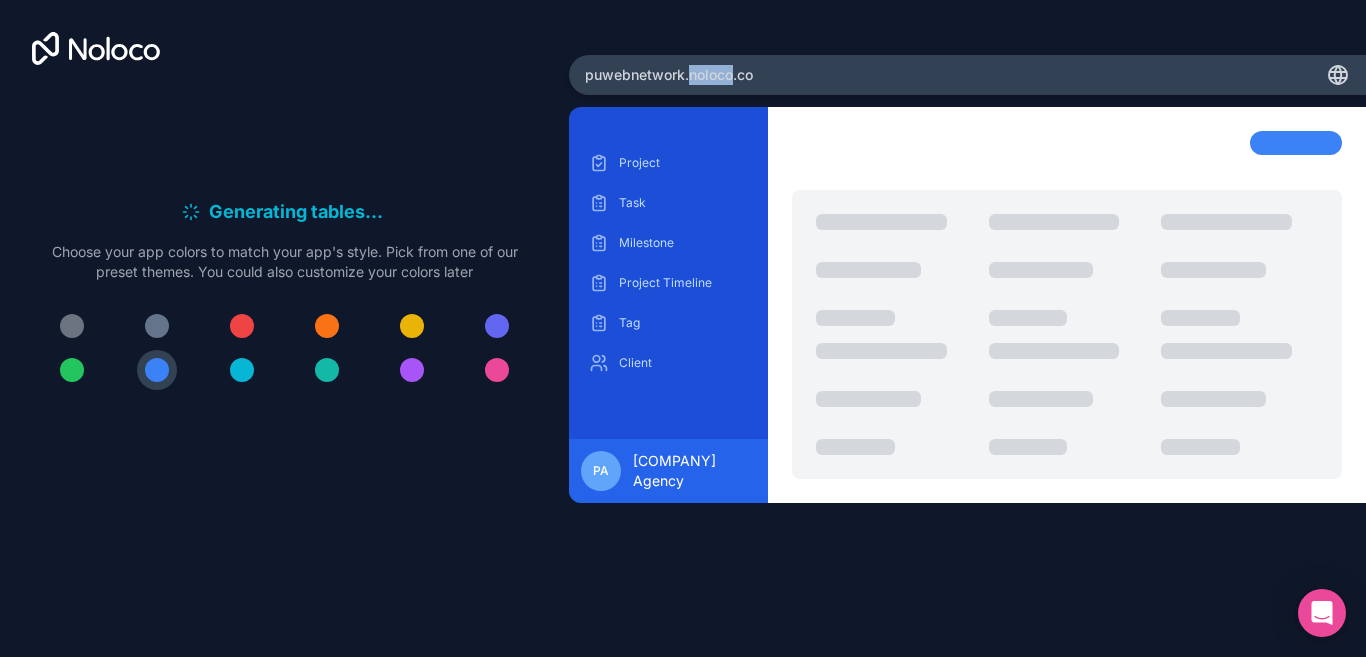 click on "puwebnetwork .noloco.co" at bounding box center (669, 75) 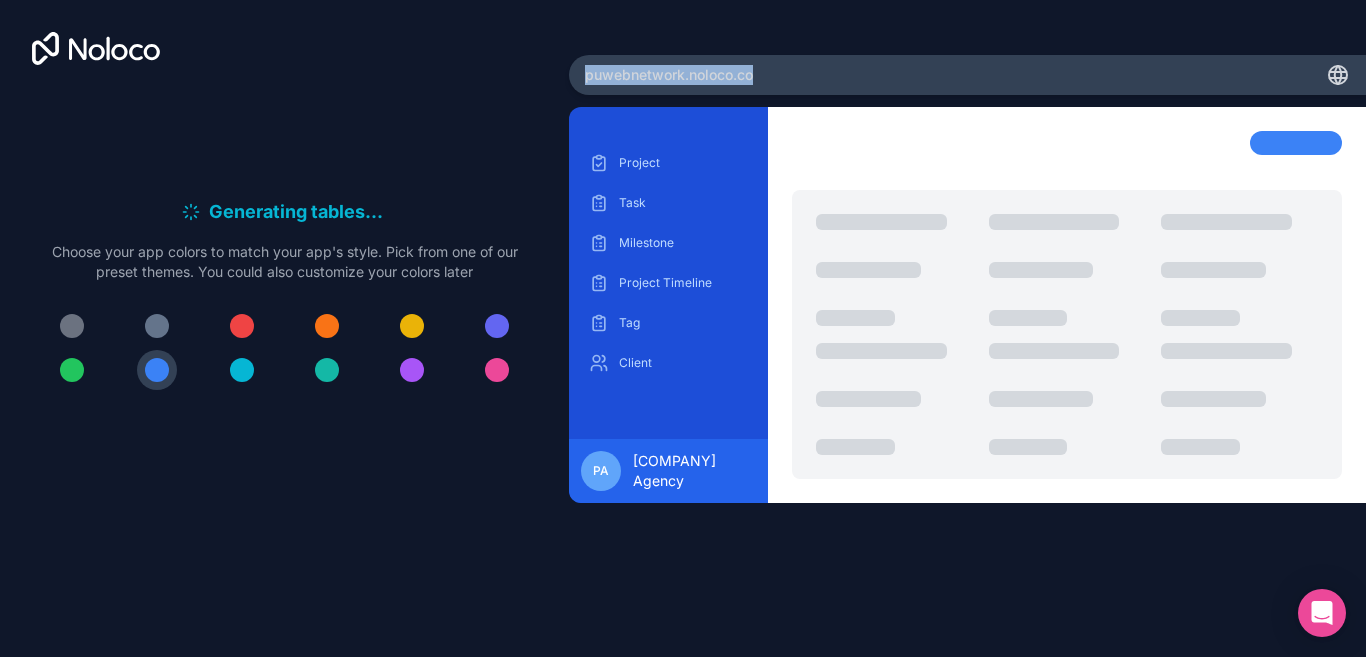 click on "puwebnetwork .noloco.co" at bounding box center [669, 75] 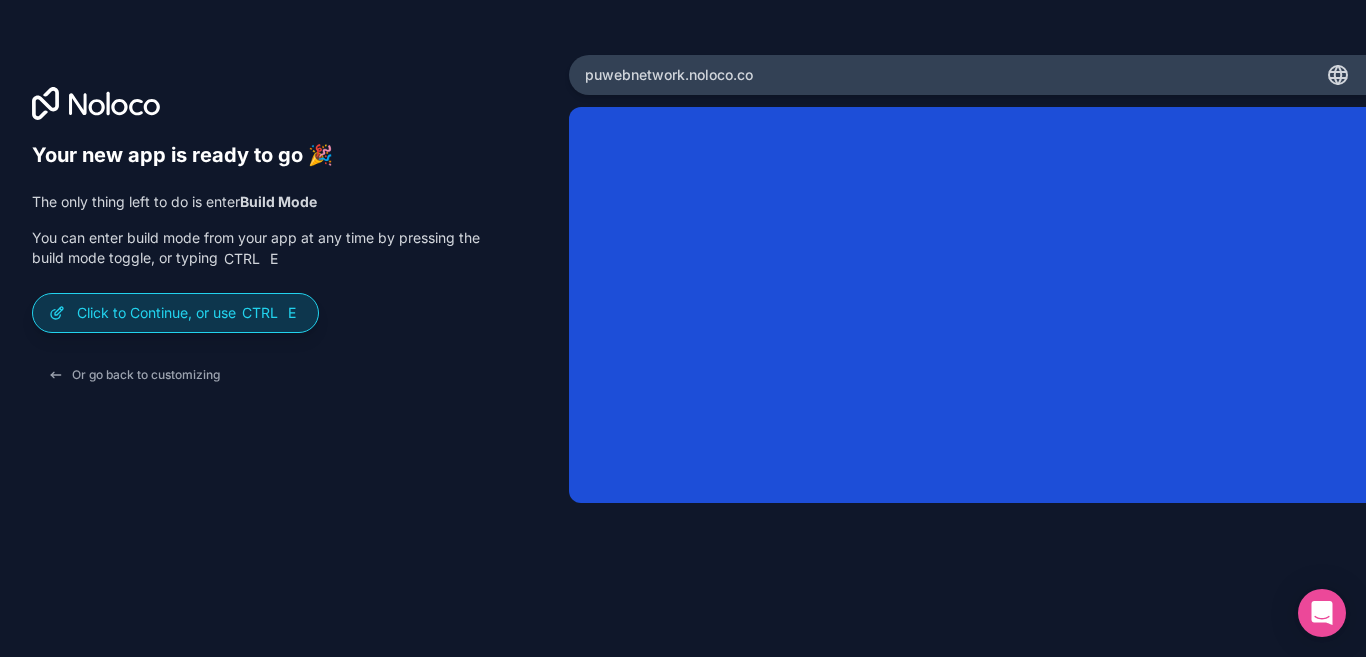 click on "Click to Continue, or use  Ctrl E" at bounding box center (189, 313) 